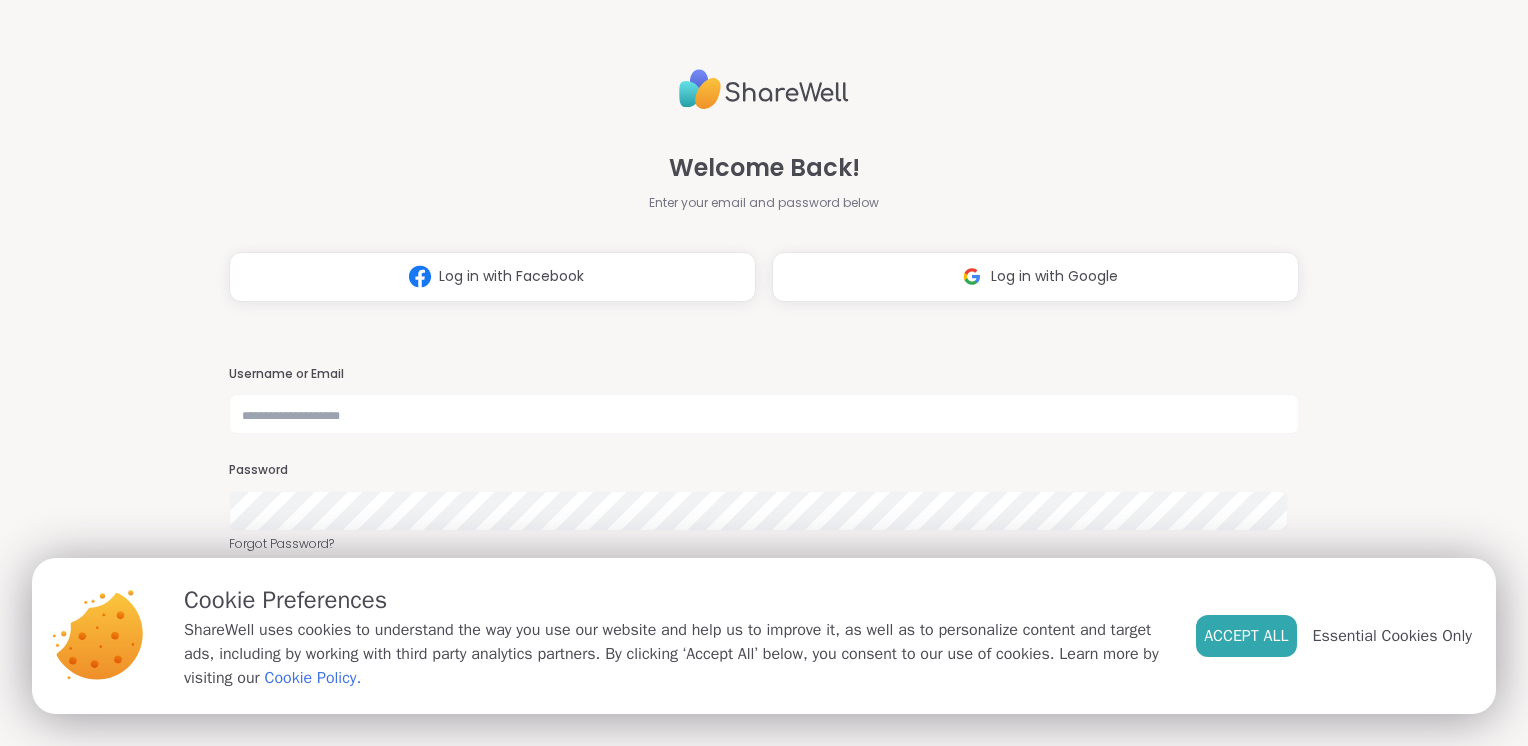 scroll, scrollTop: 0, scrollLeft: 0, axis: both 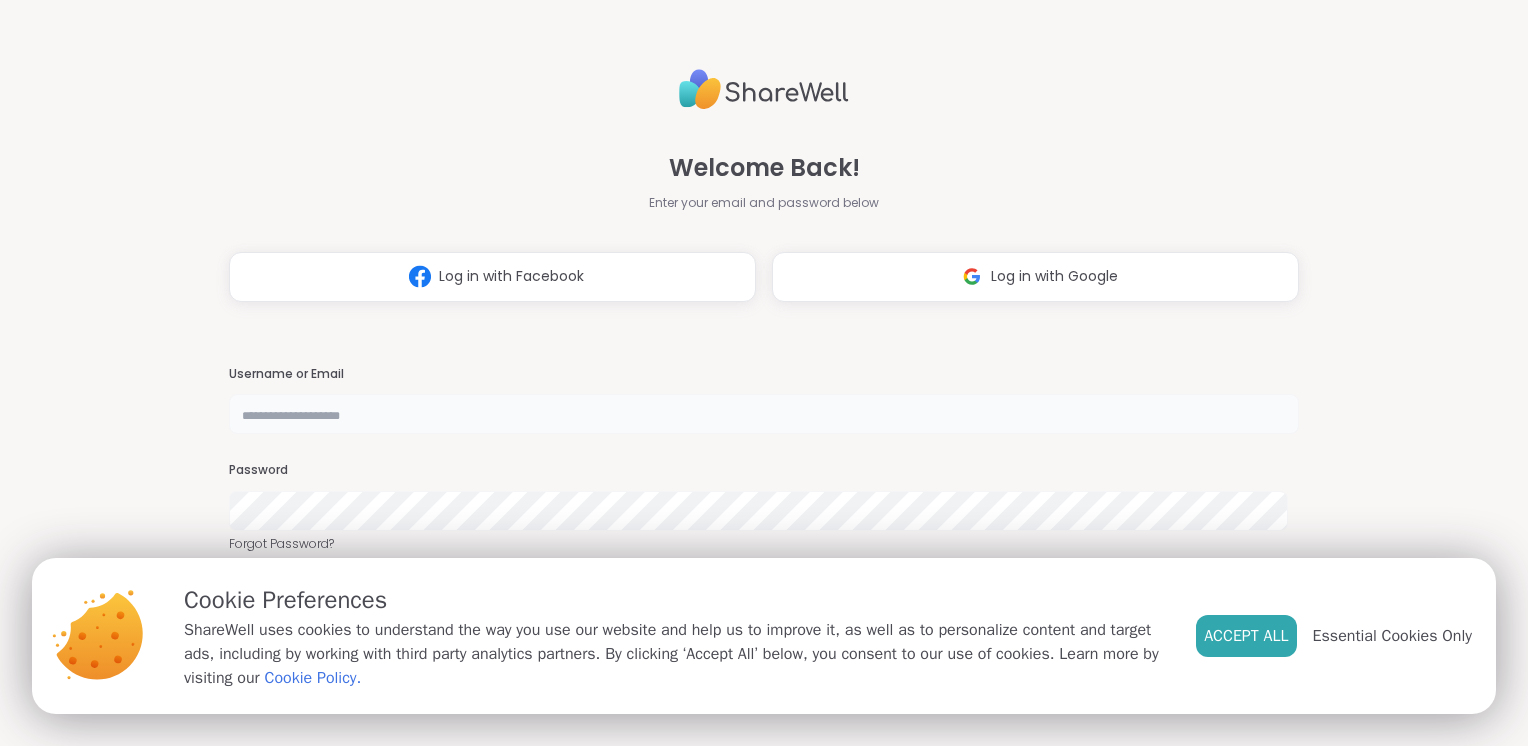 click at bounding box center (764, 414) 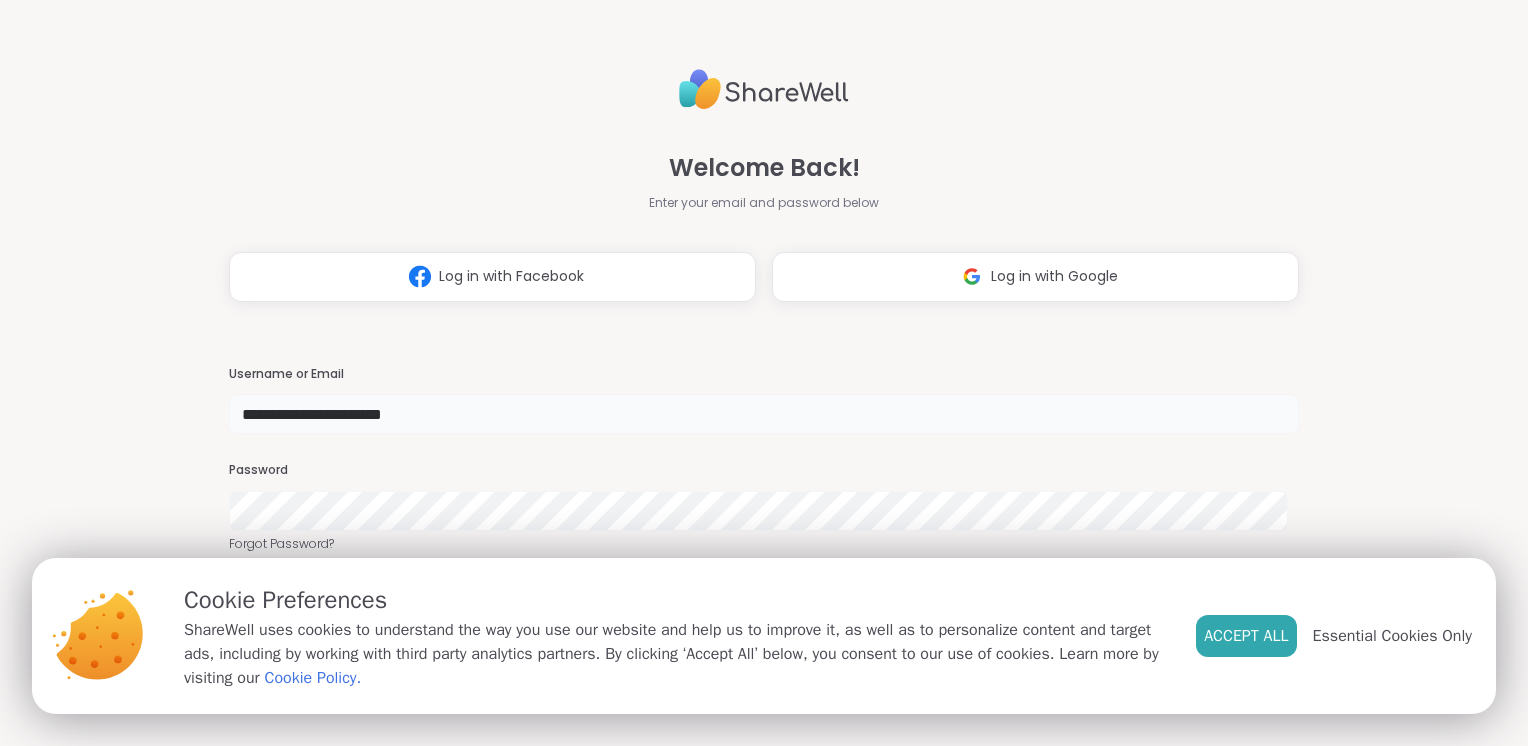 type on "**********" 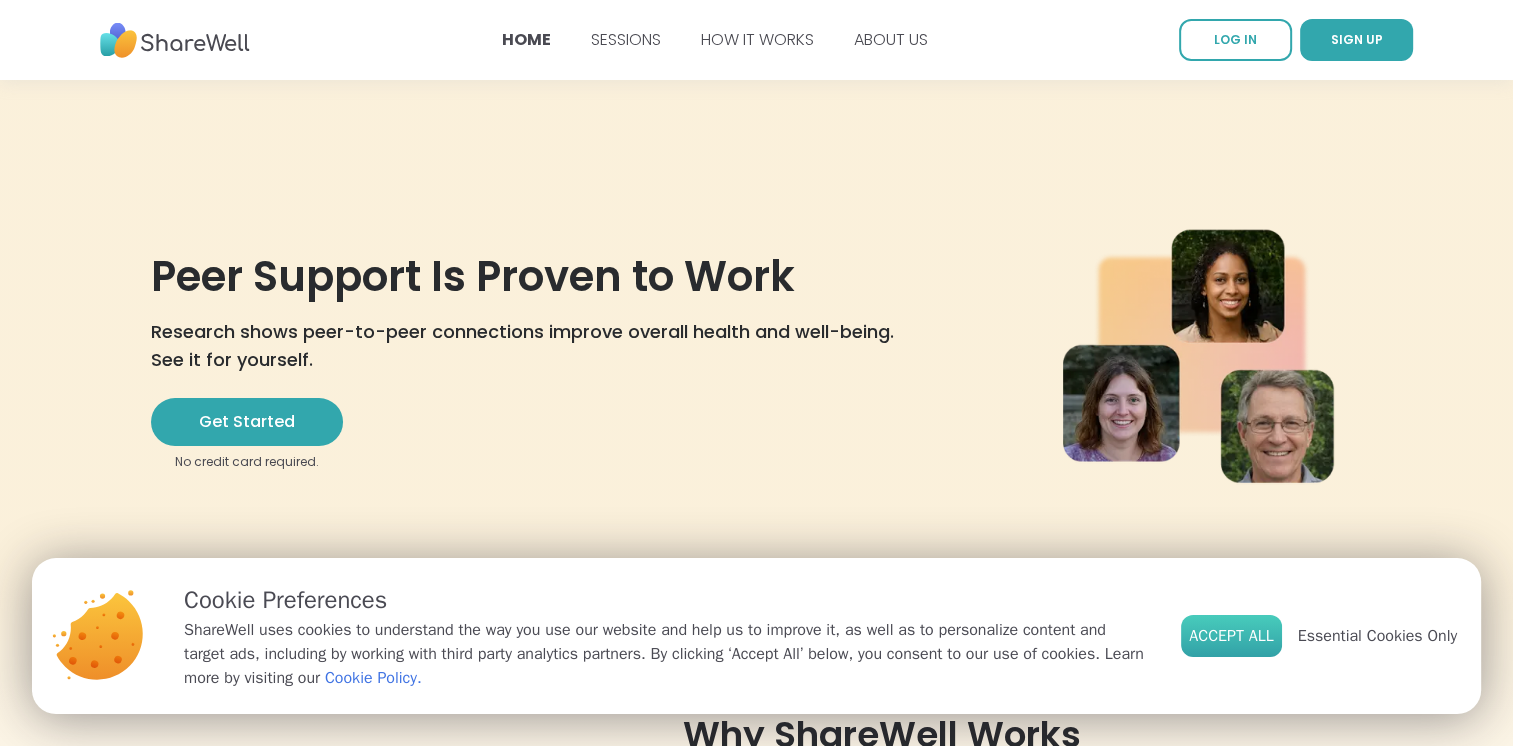 click on "Accept All" at bounding box center [1231, 636] 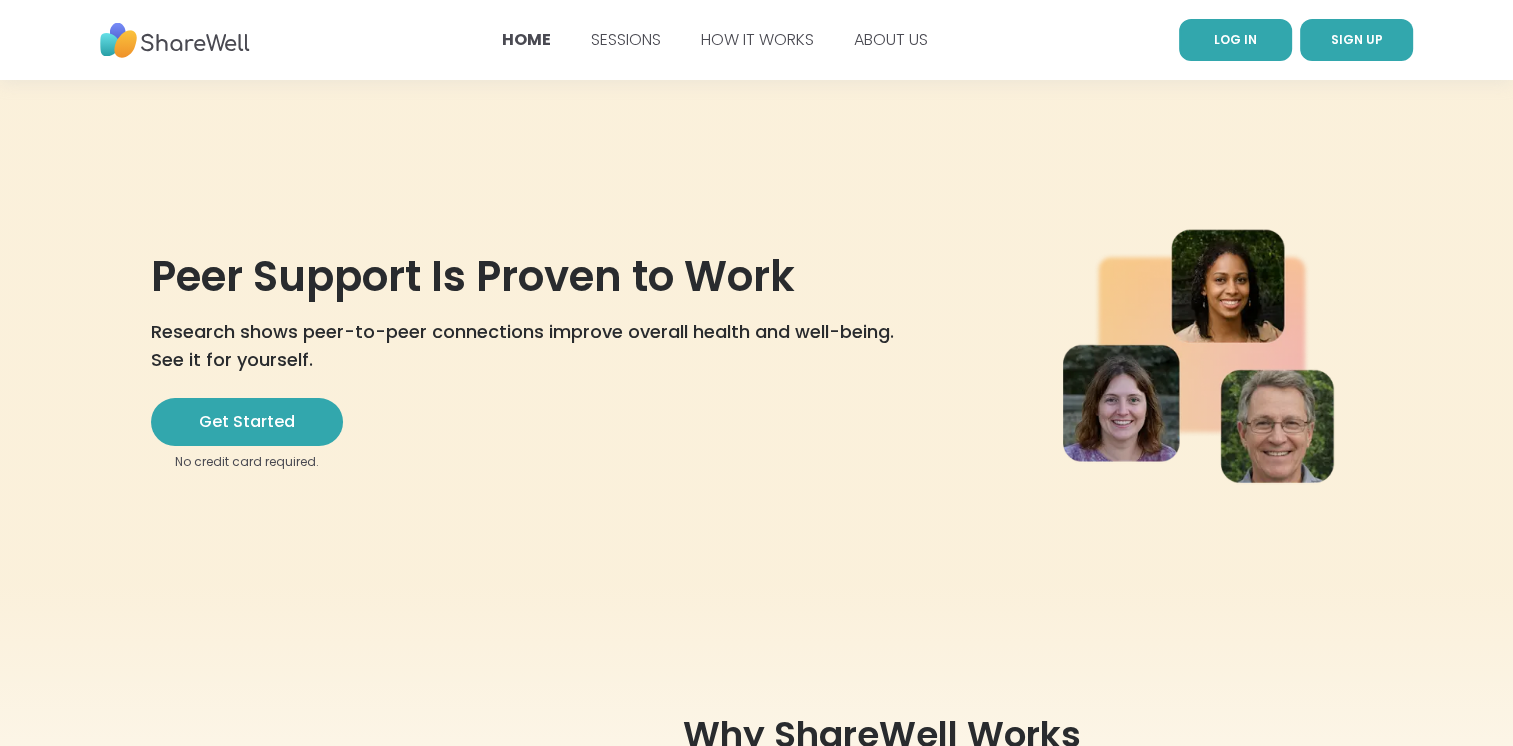 click on "LOG IN" at bounding box center [1235, 40] 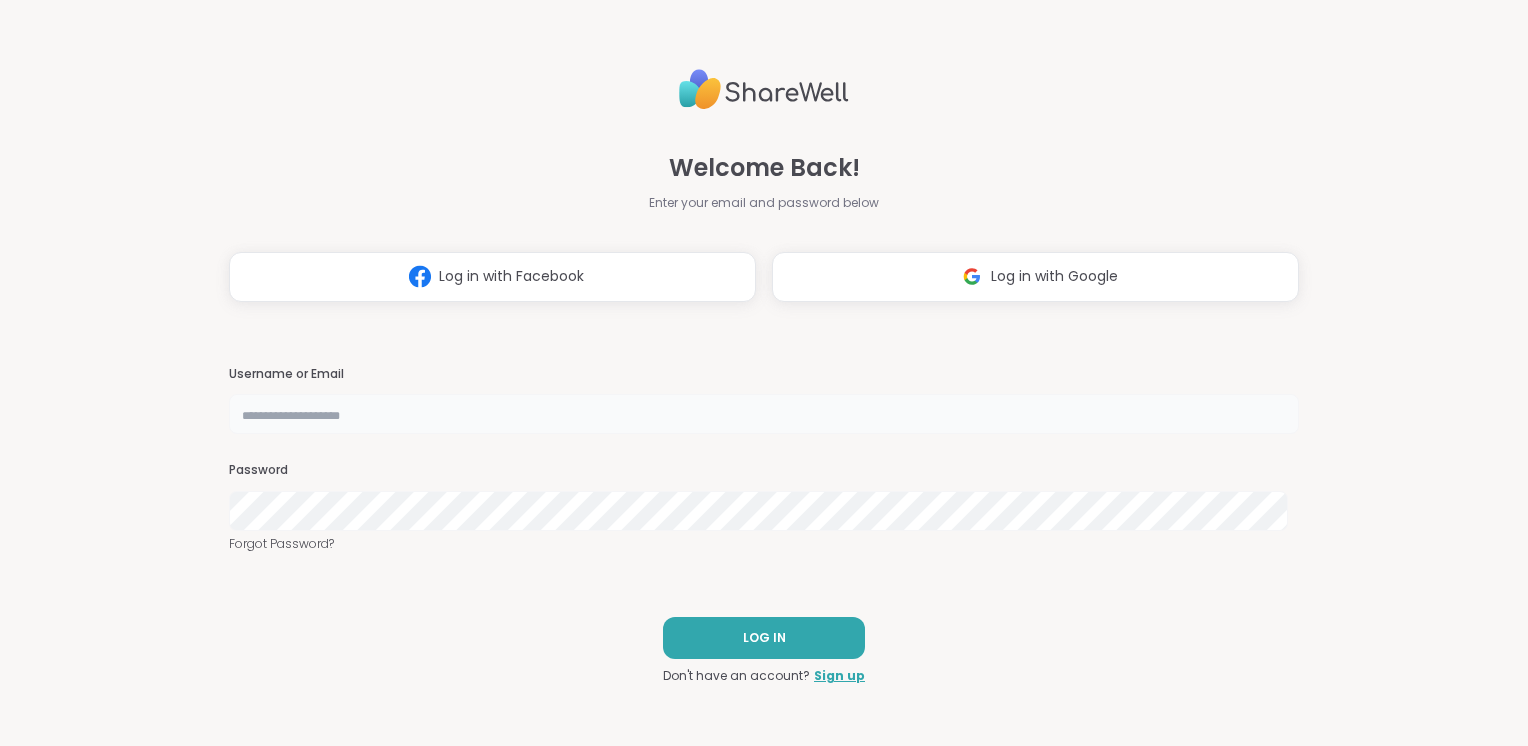 click at bounding box center [764, 414] 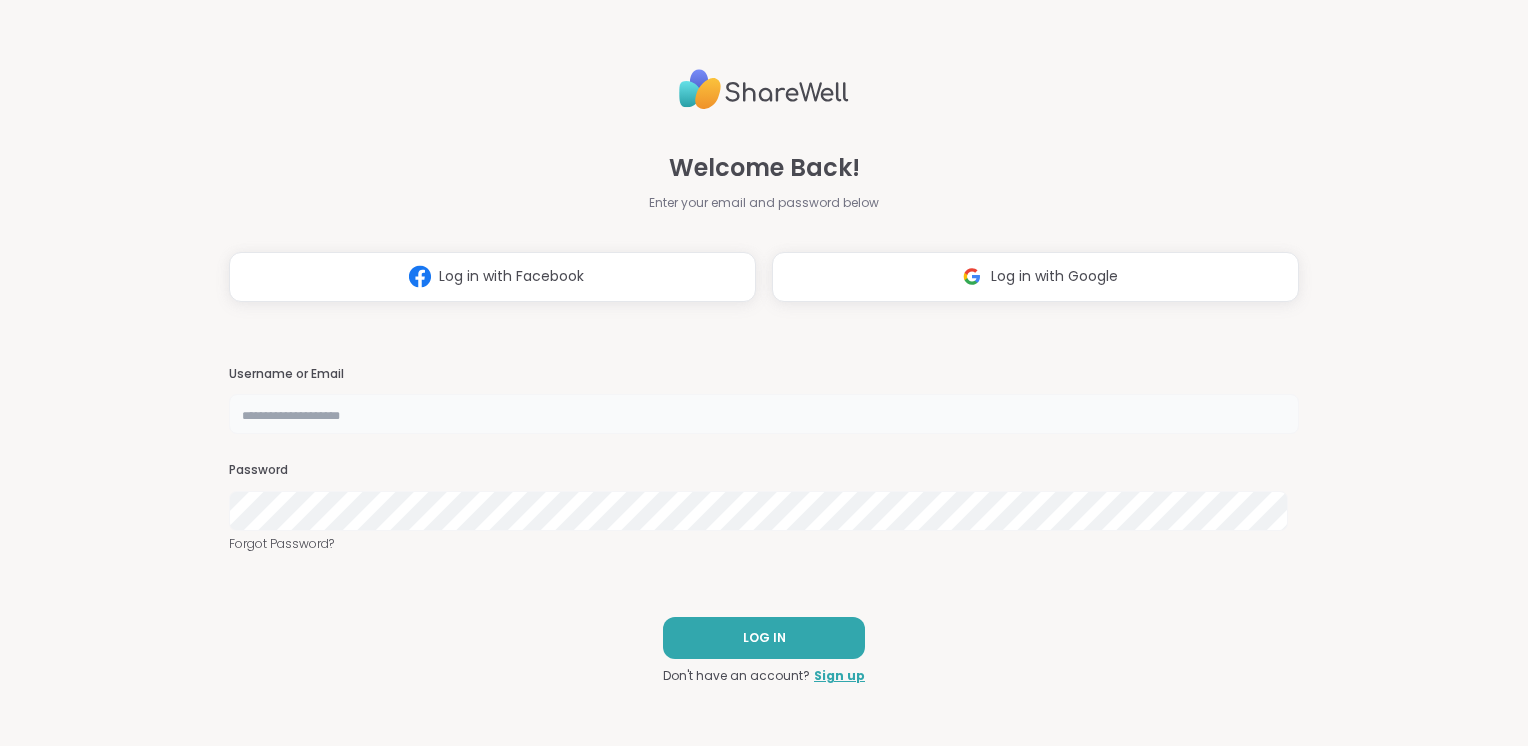 type on "**********" 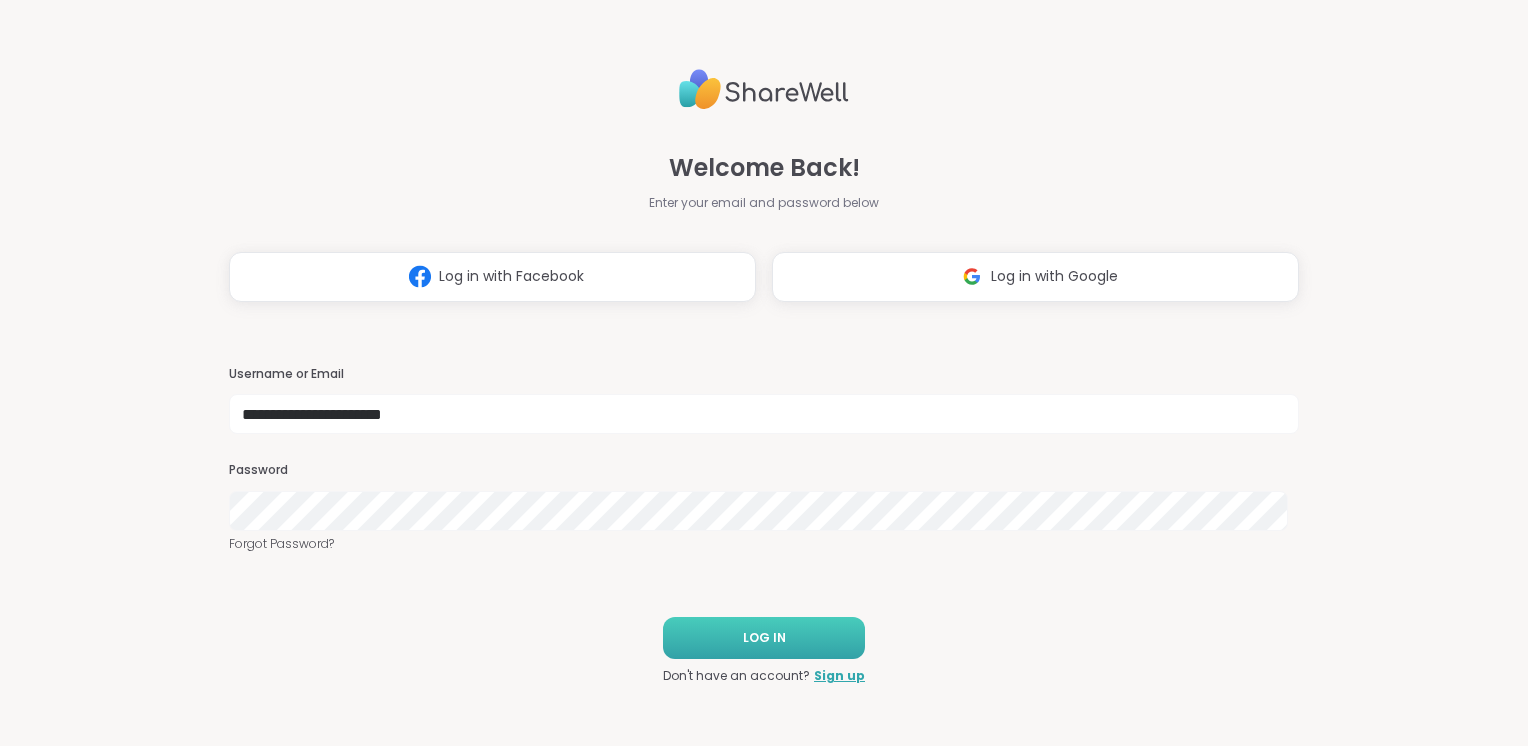 click on "LOG IN" at bounding box center (764, 638) 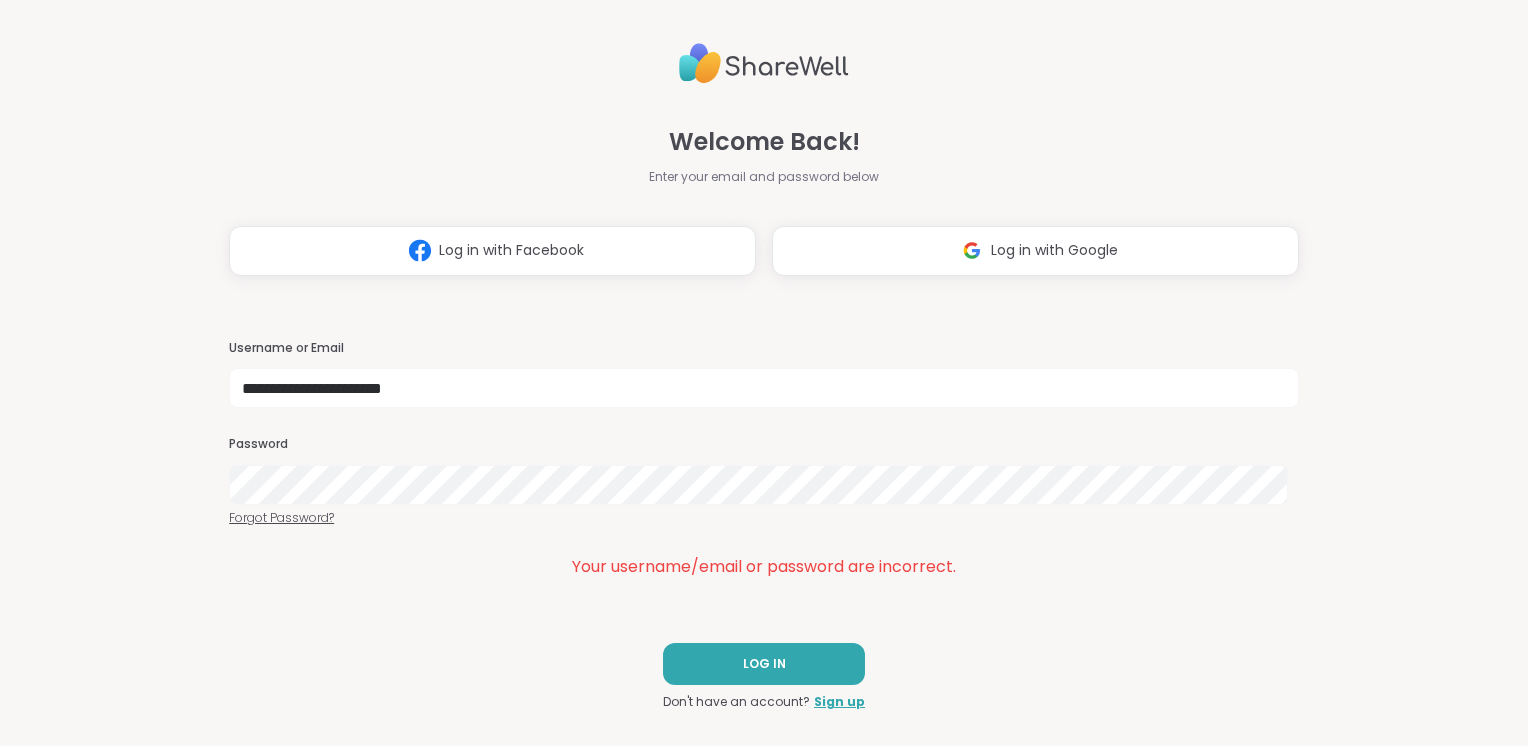 click on "Forgot Password?" at bounding box center (764, 518) 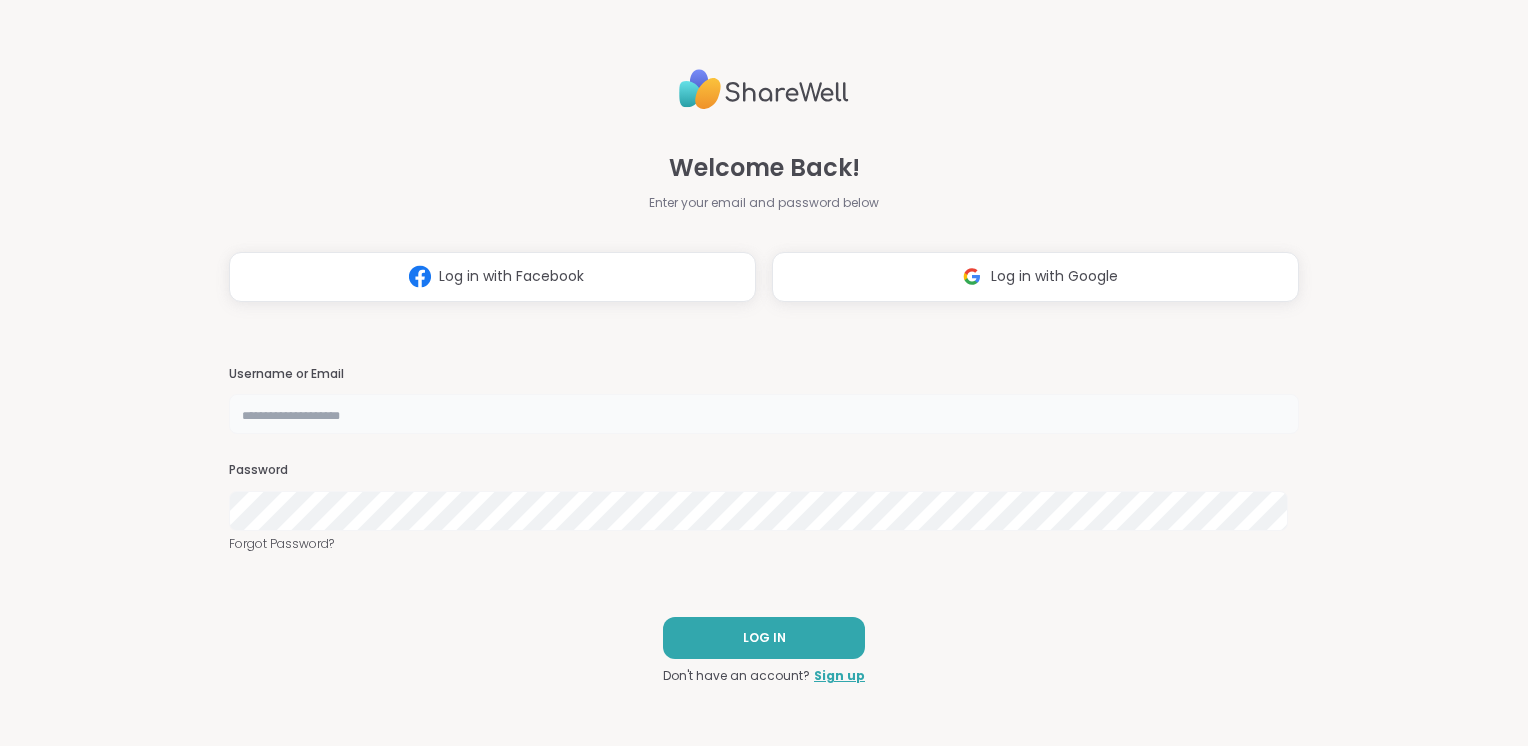 click at bounding box center [764, 414] 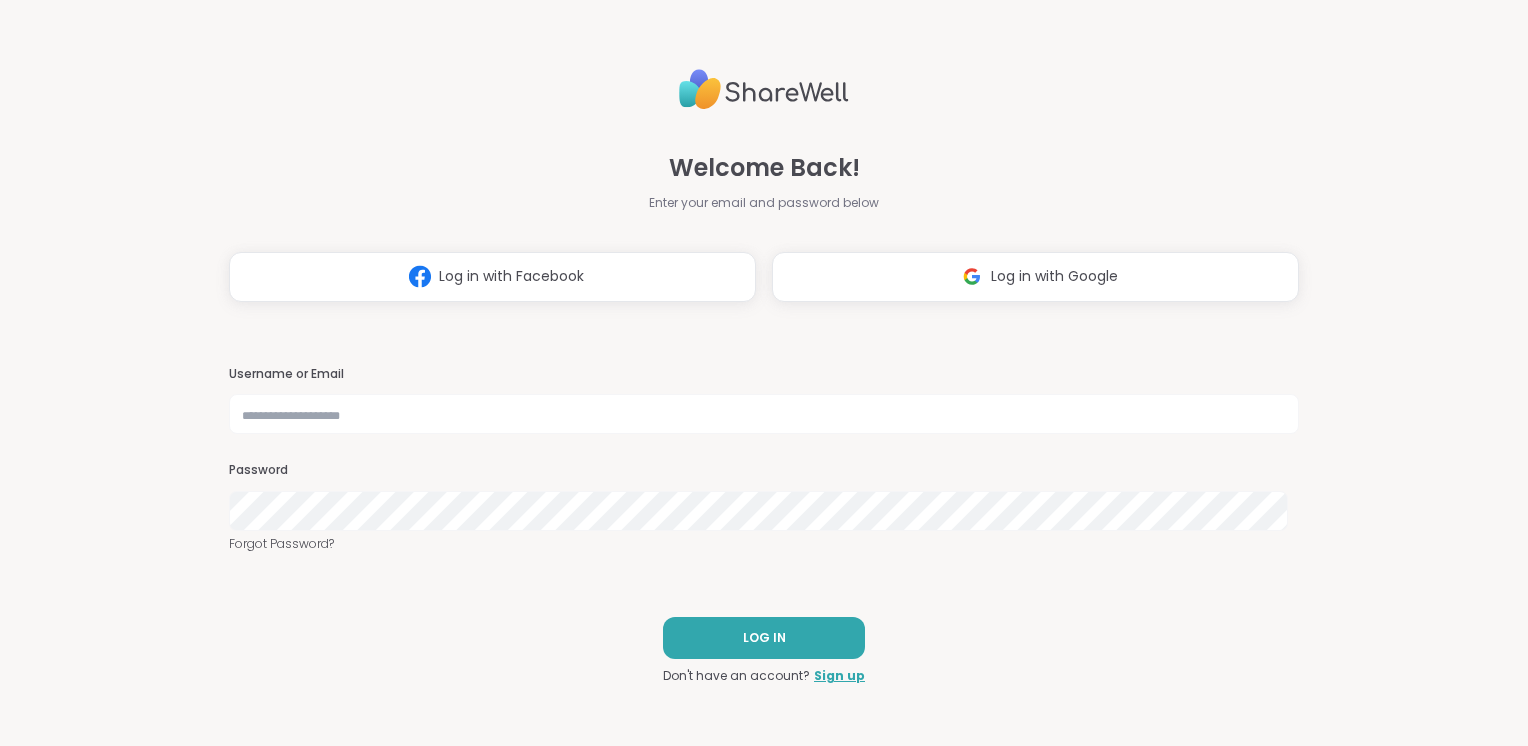 click on "Username or Email" at bounding box center (764, 374) 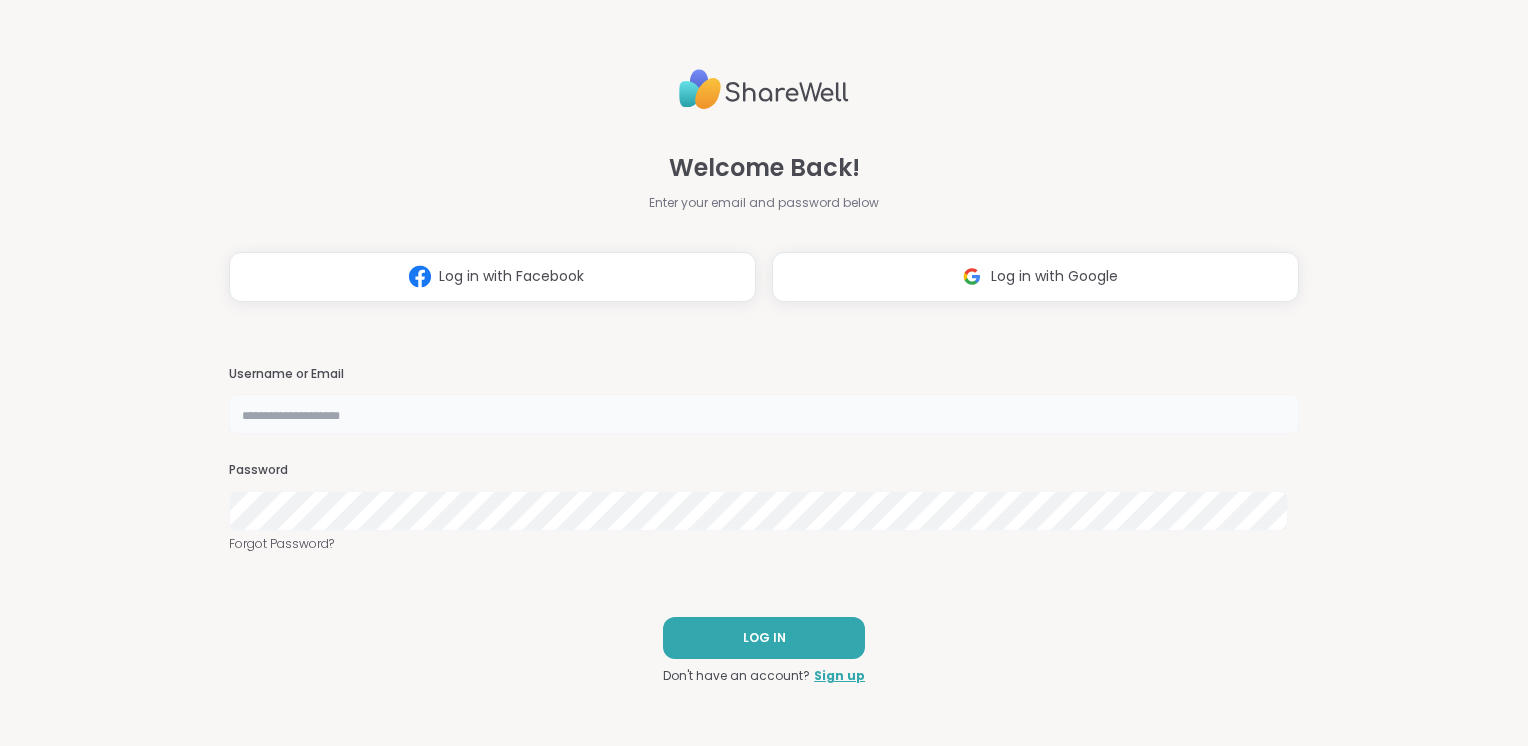 click at bounding box center [764, 414] 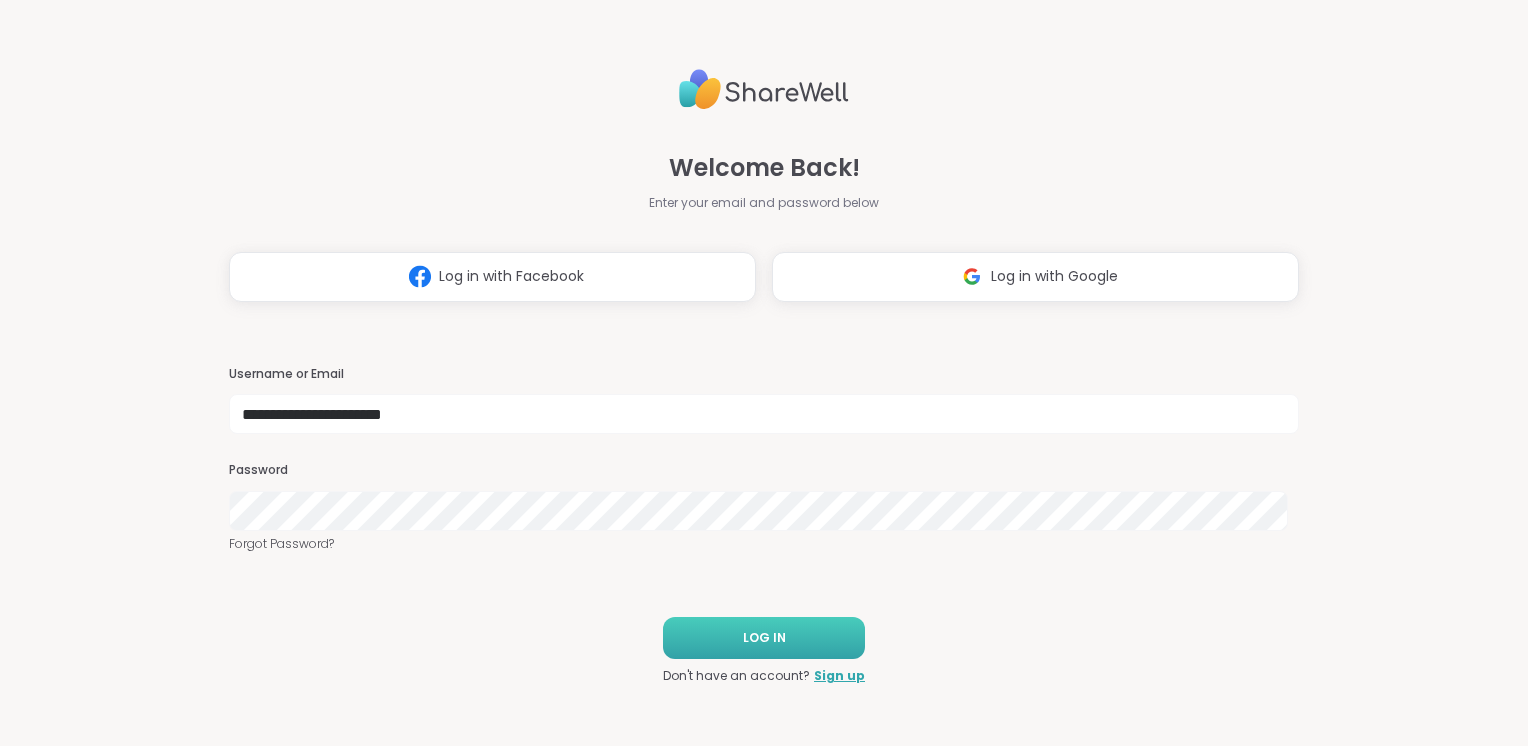 click on "LOG IN" at bounding box center [764, 638] 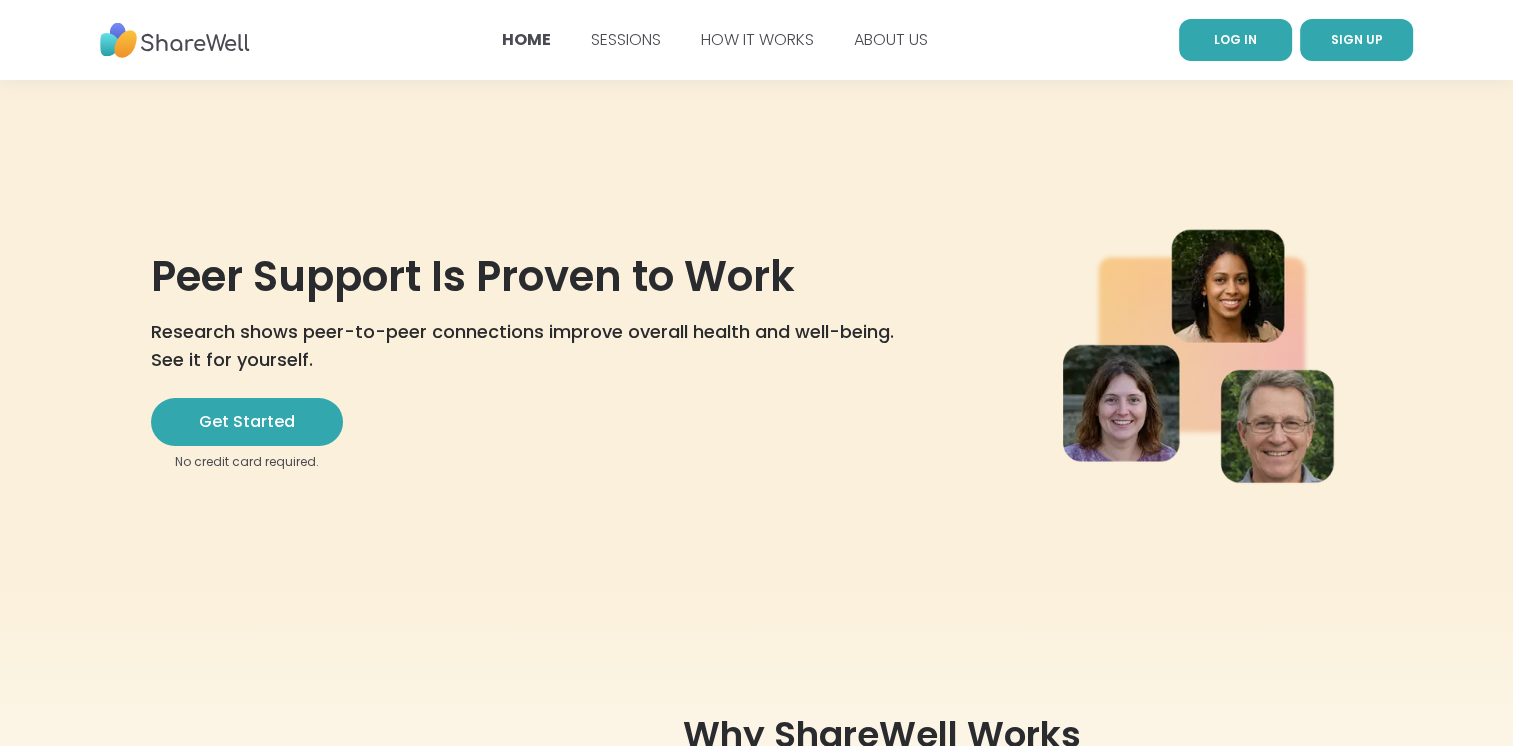 click on "LOG IN" at bounding box center [1235, 40] 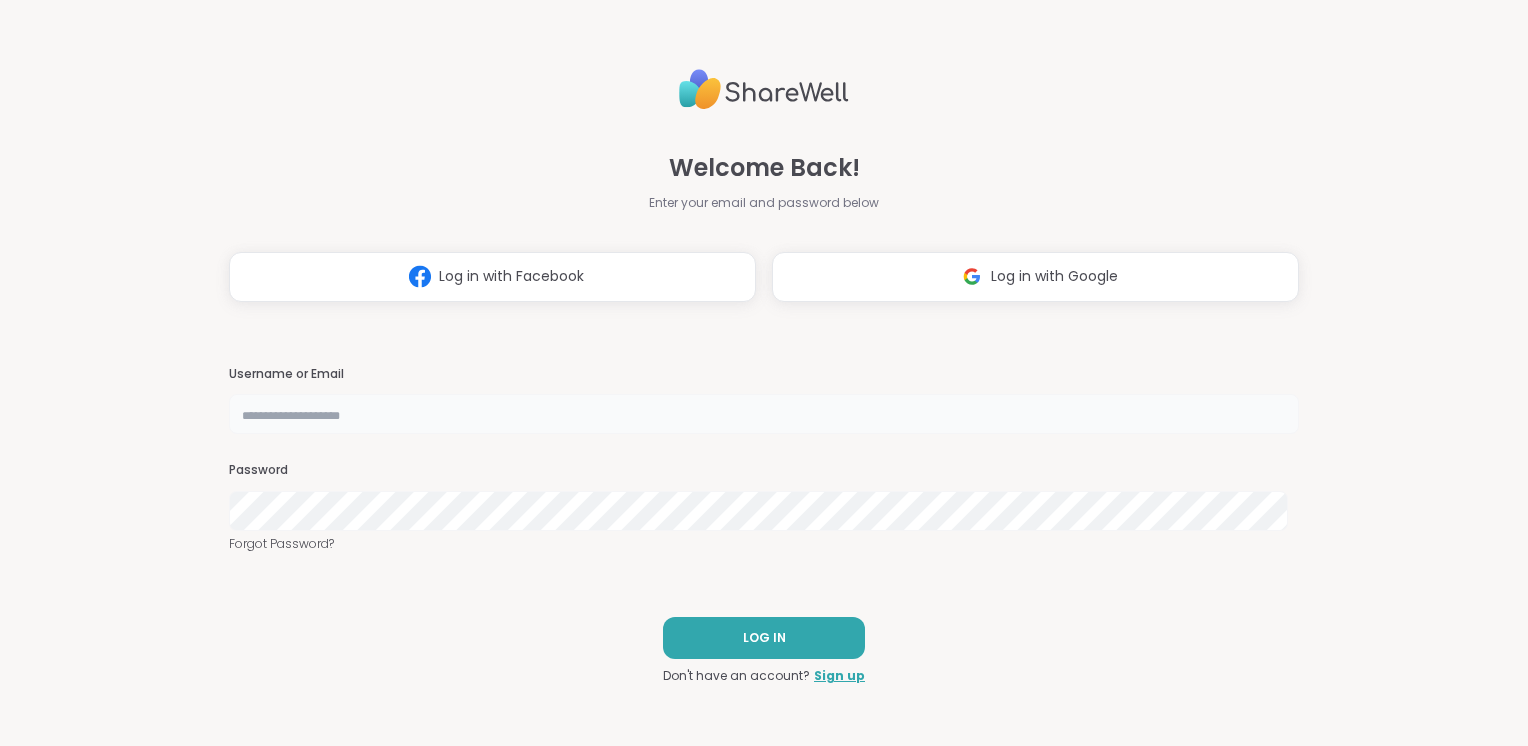 click at bounding box center [764, 414] 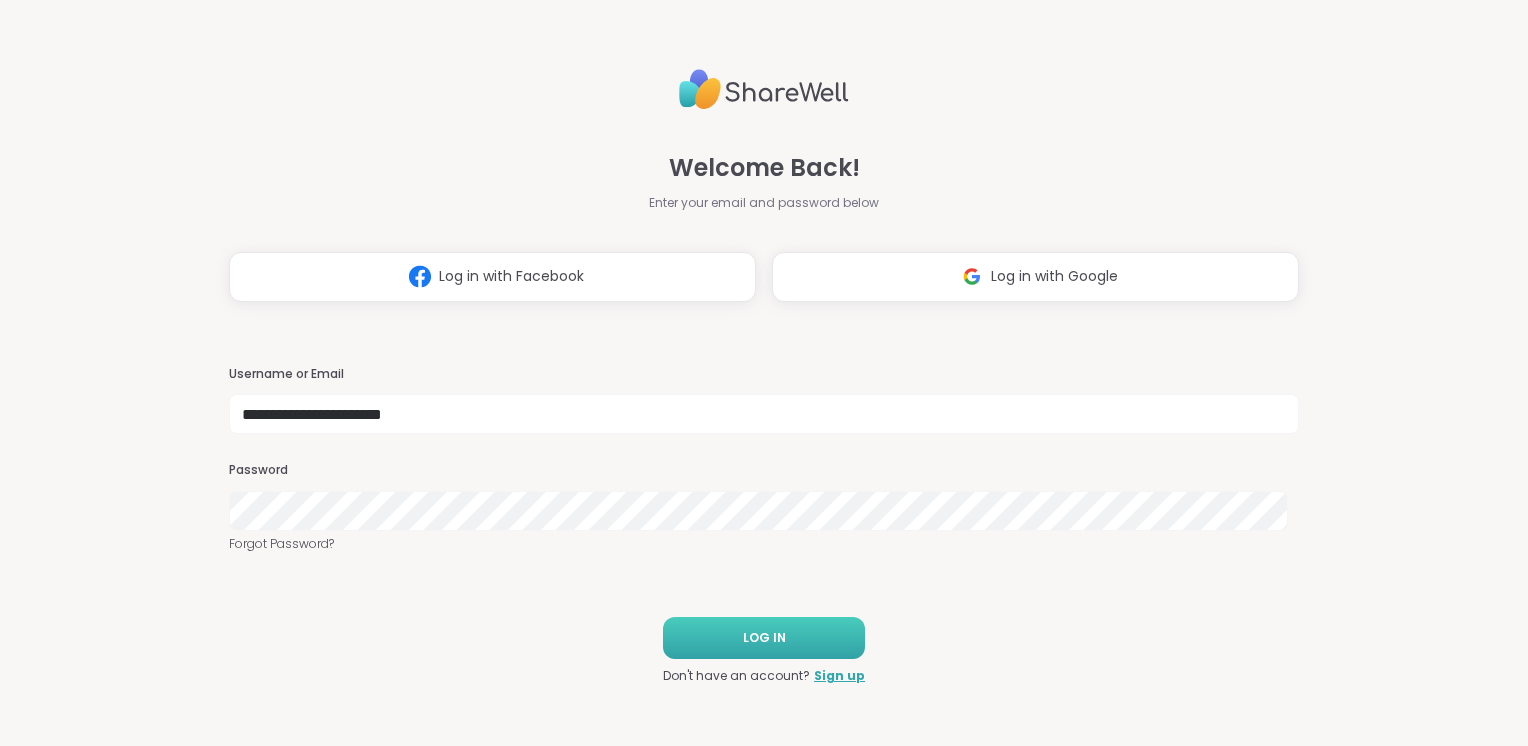 click on "LOG IN" at bounding box center (764, 638) 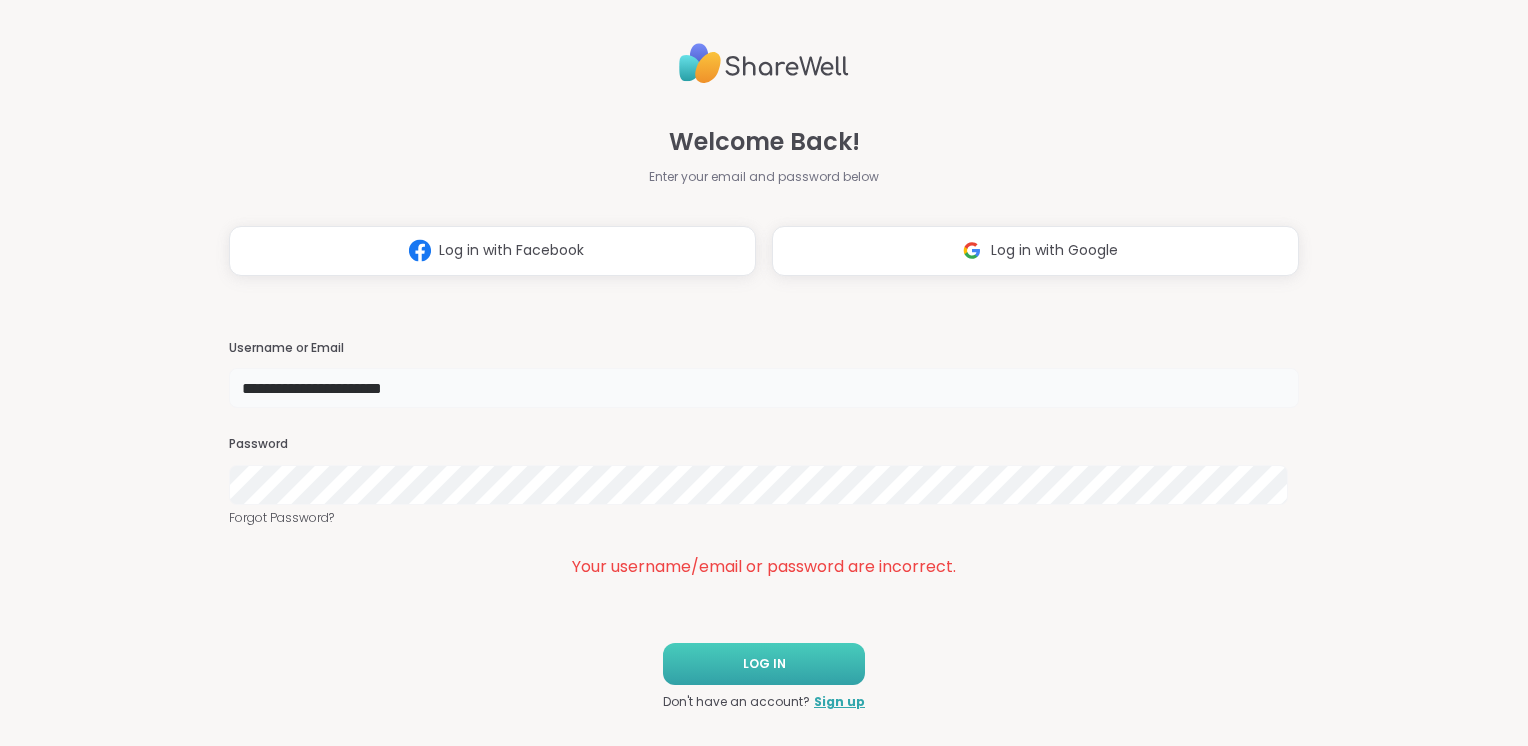 drag, startPoint x: 500, startPoint y: 384, endPoint x: 353, endPoint y: 403, distance: 148.22281 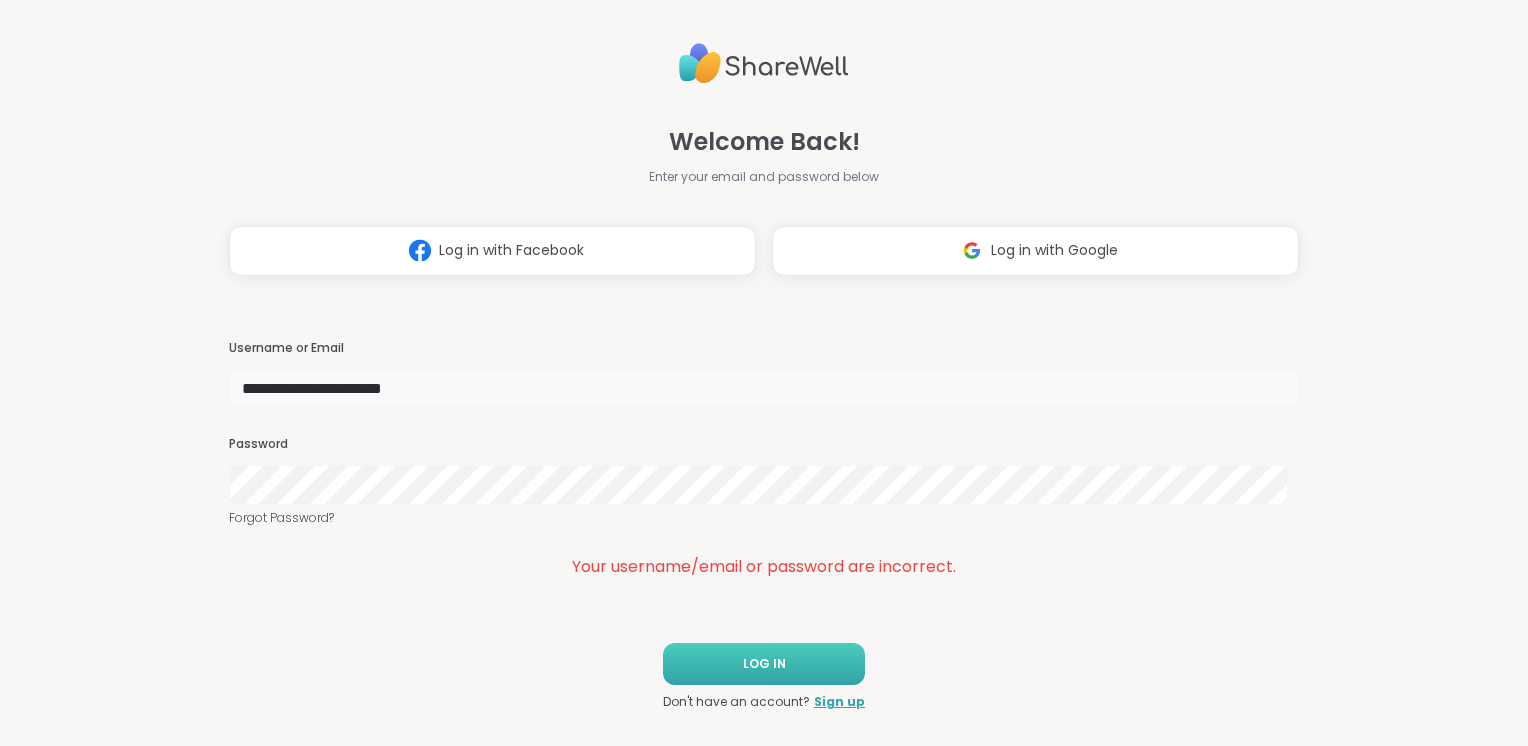 click on "**********" at bounding box center [764, 388] 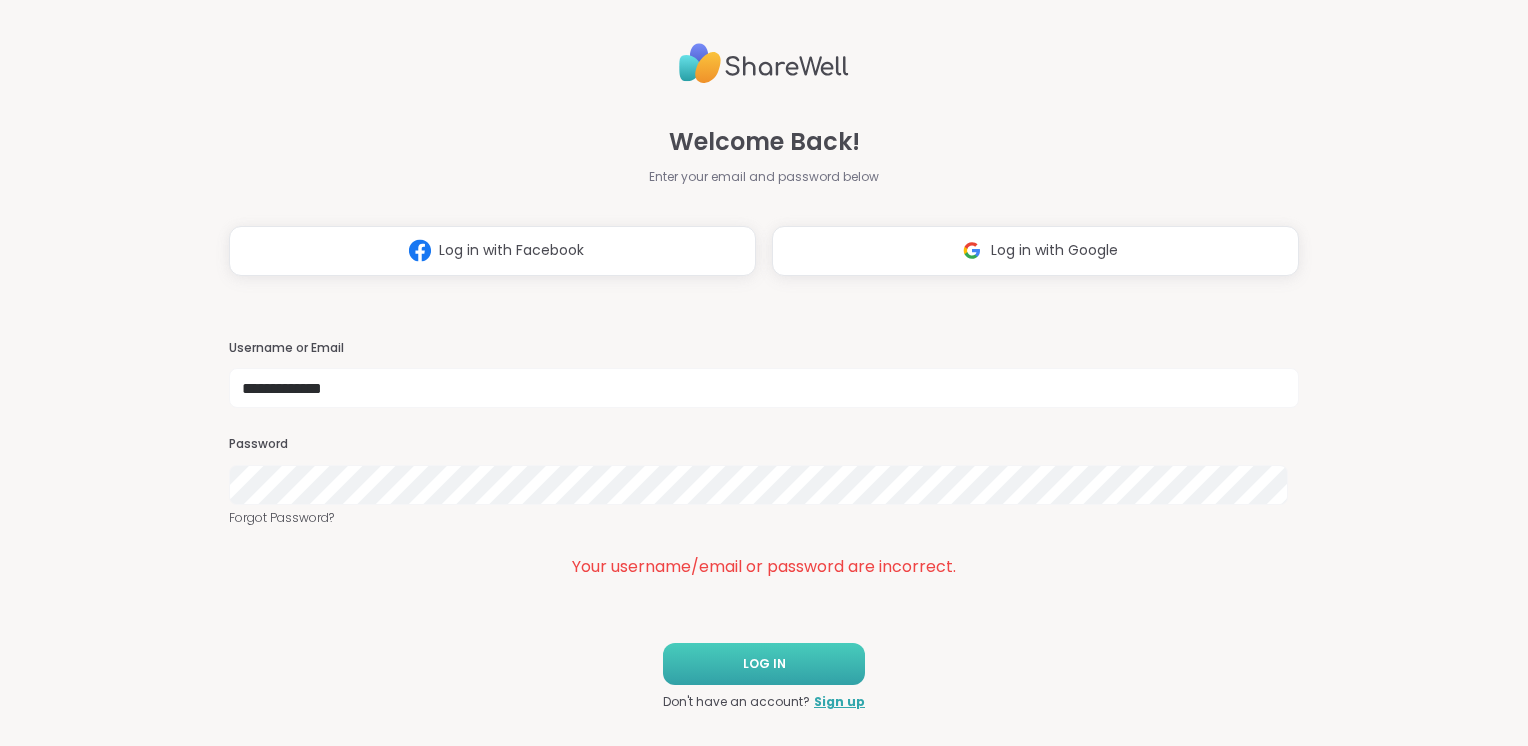 click on "Password" at bounding box center [764, 470] 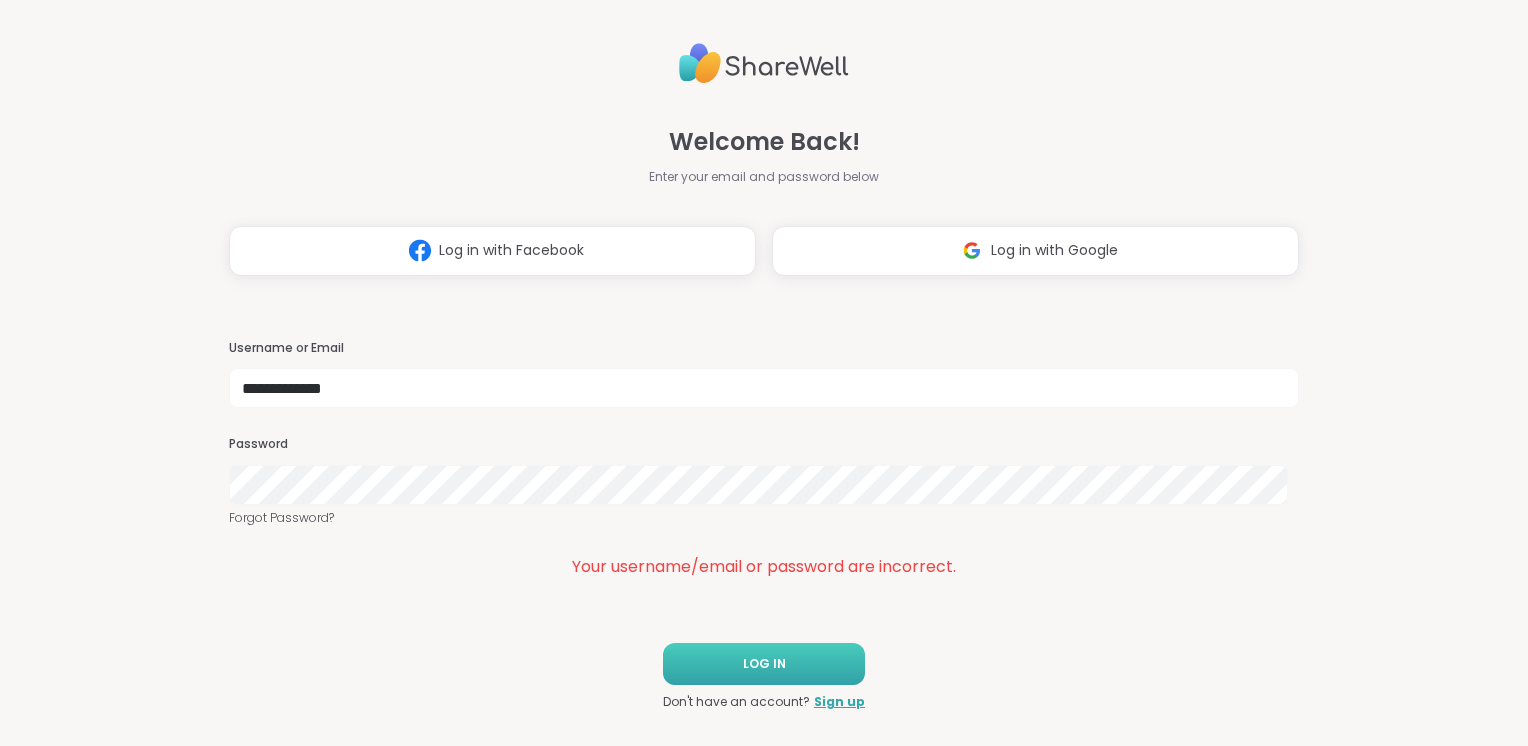 click on "LOG IN" at bounding box center (764, 664) 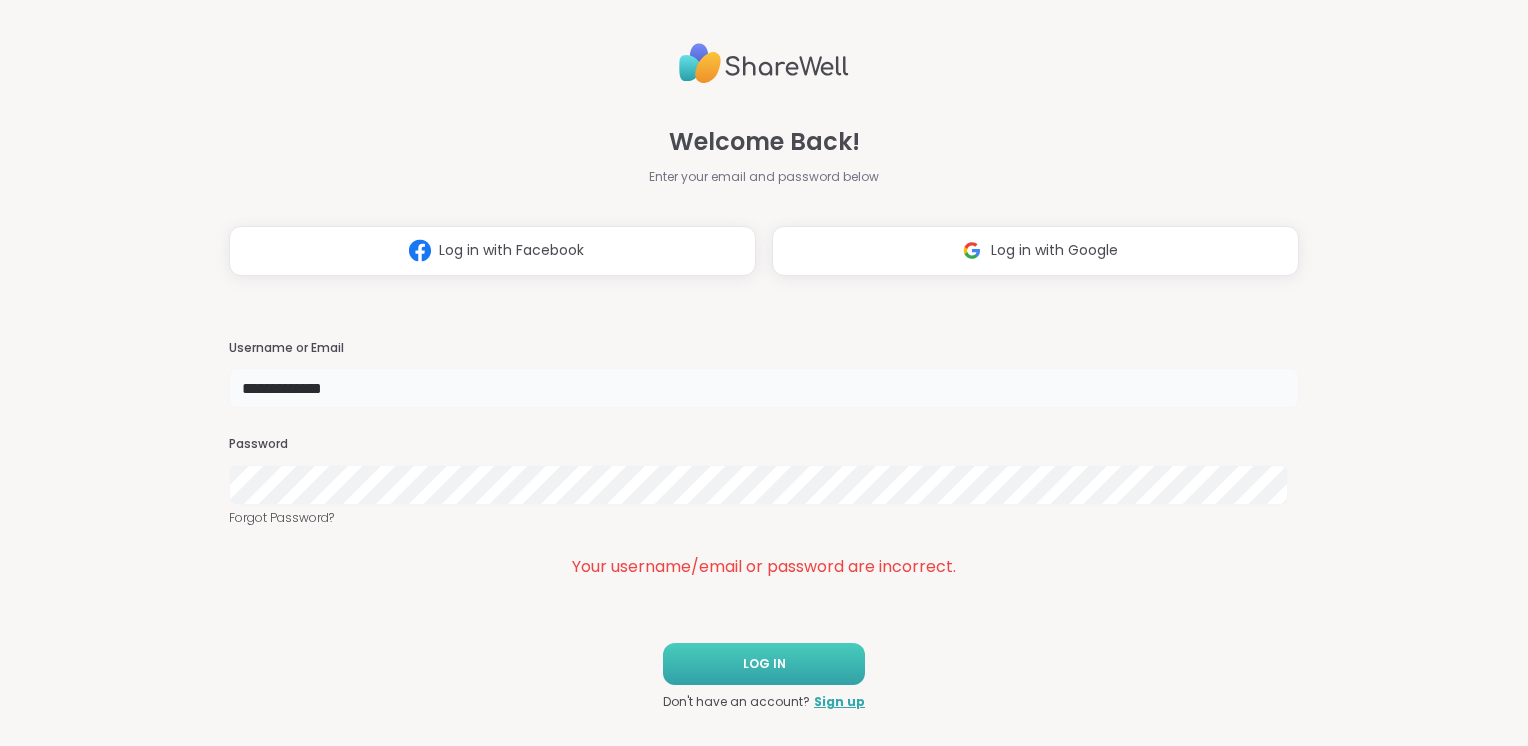 click on "**********" at bounding box center (764, 388) 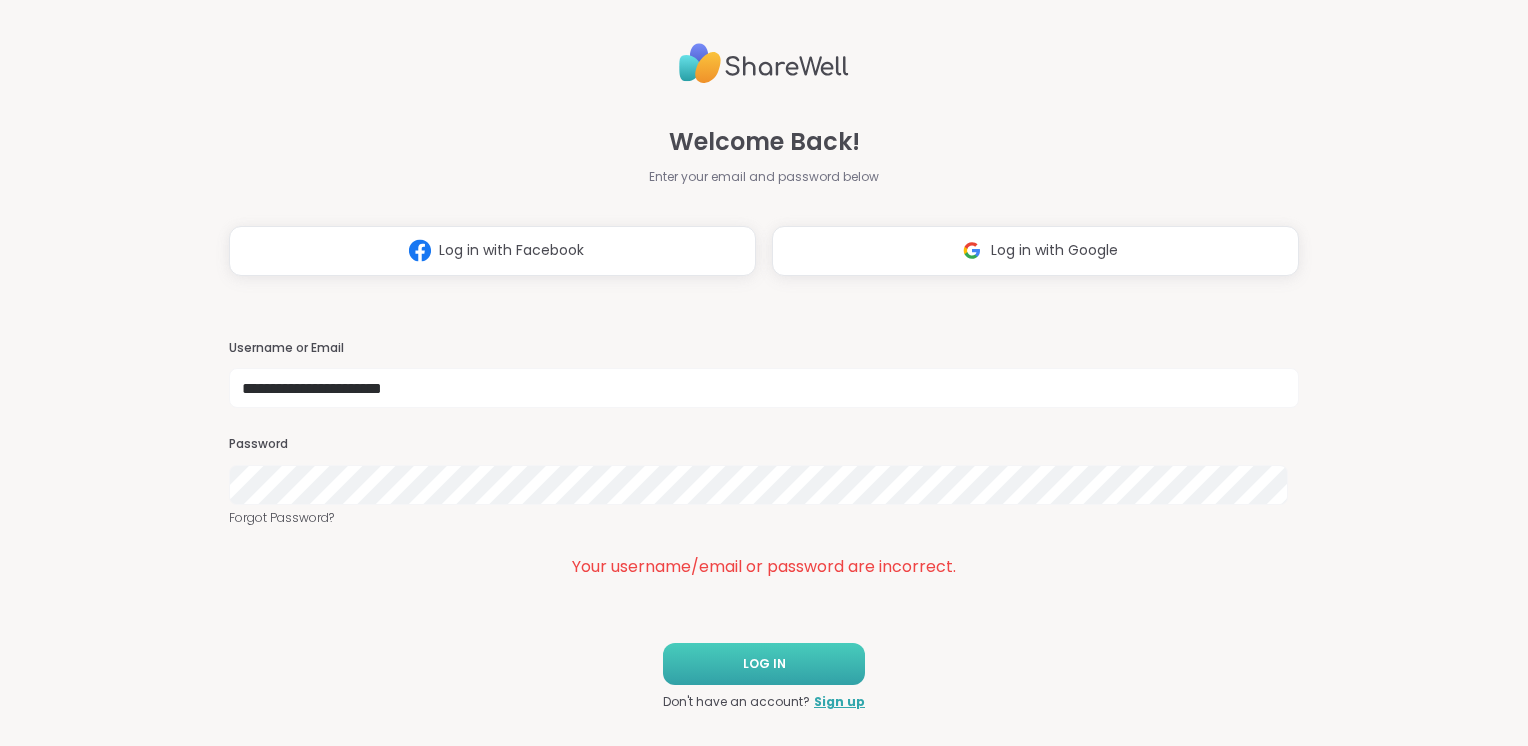 click on "LOG IN" at bounding box center [764, 664] 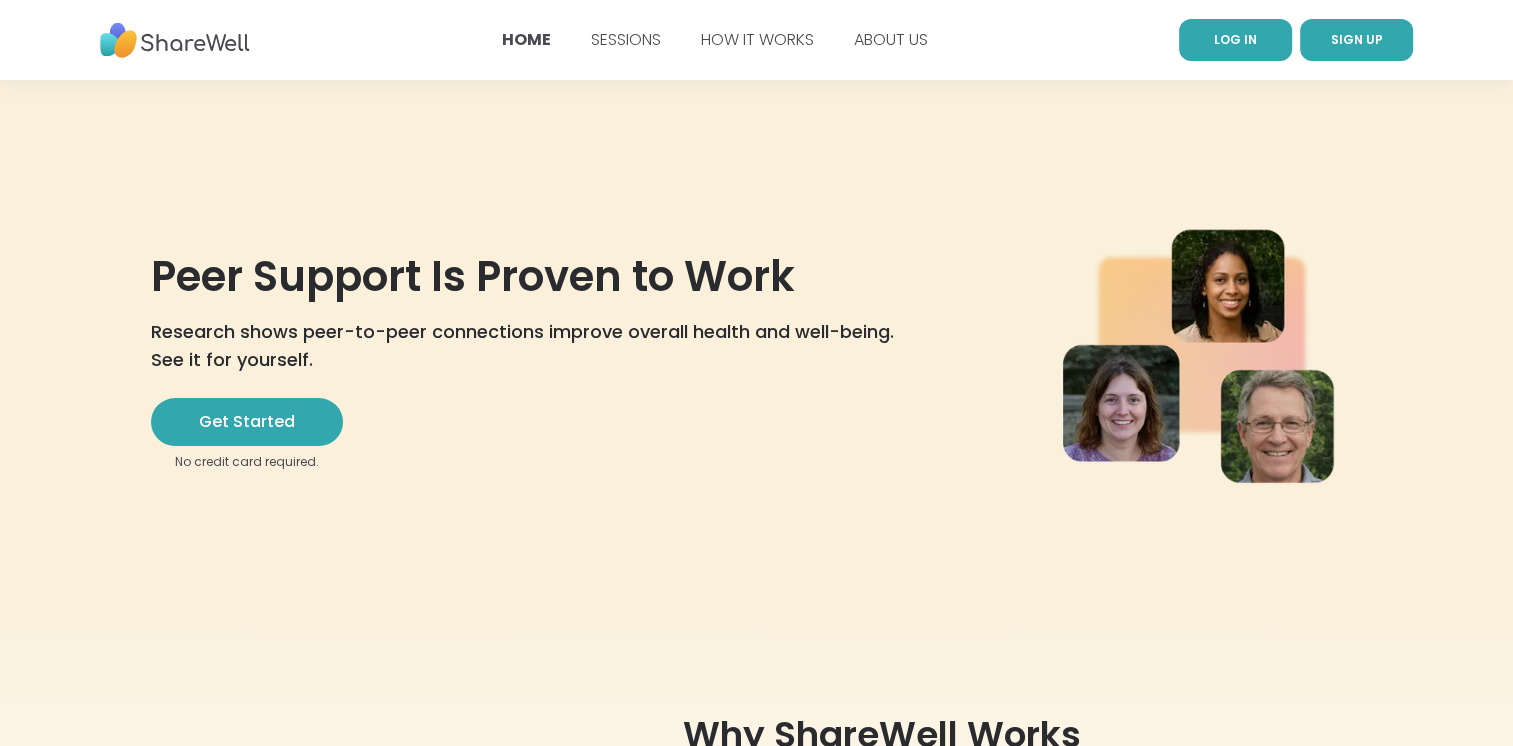 click on "LOG IN" at bounding box center (1235, 40) 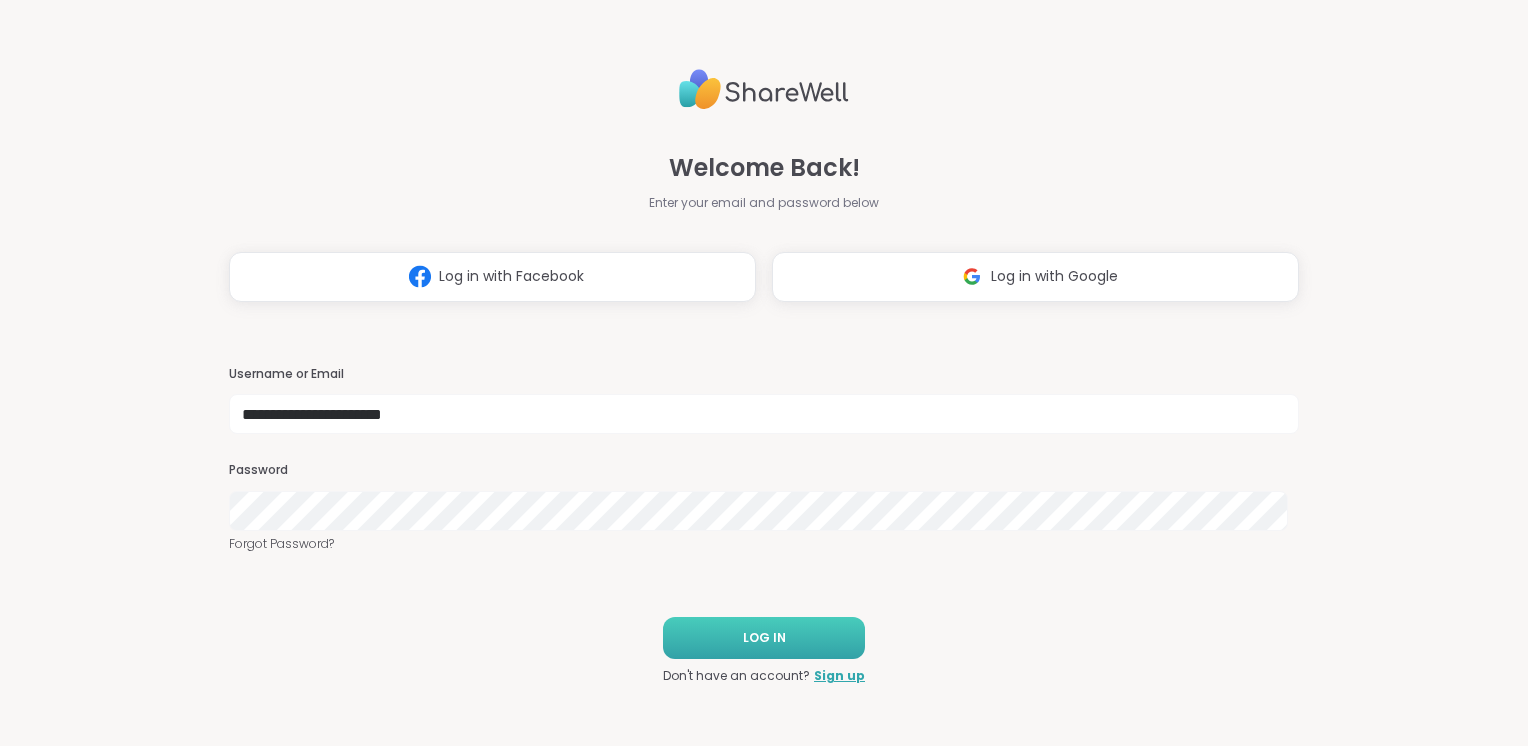 click on "LOG IN" at bounding box center (764, 638) 